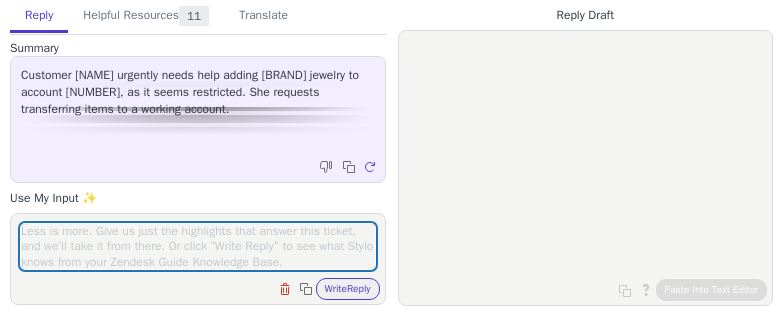 scroll, scrollTop: 0, scrollLeft: 0, axis: both 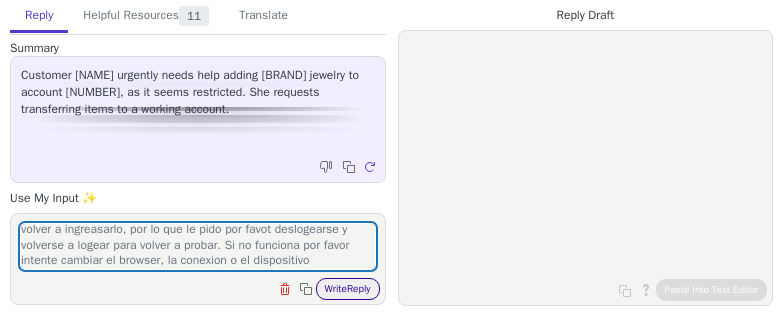 type on "entiedo su frustacion pero como nosotros haciendo la misma accion no lo podemos replicar, es posible que sea un issue de your end. Lo que hice ahora fue remover su usario de la cuencta y volver a ingreasarlo, por lo que le pido por favot deslogearse y volverse a logear para volver a probar. Si no funciona por favor intente cambiar el browser, la conexion o el dispositivo" 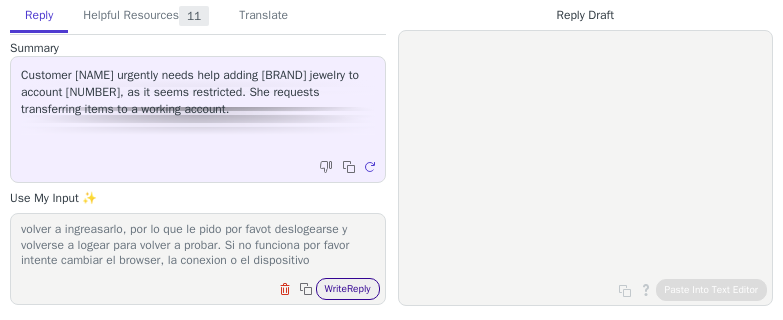 click on "Write  Reply" at bounding box center (348, 289) 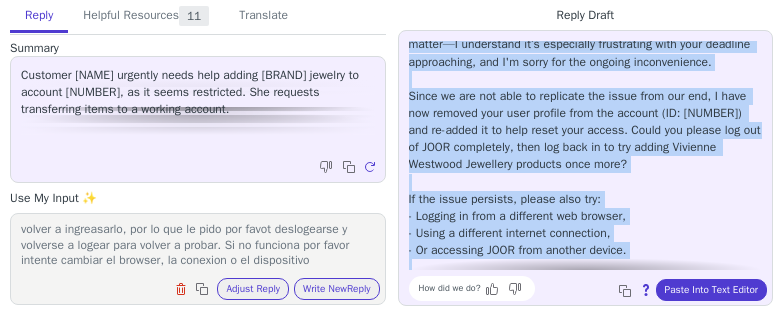 scroll, scrollTop: 130, scrollLeft: 0, axis: vertical 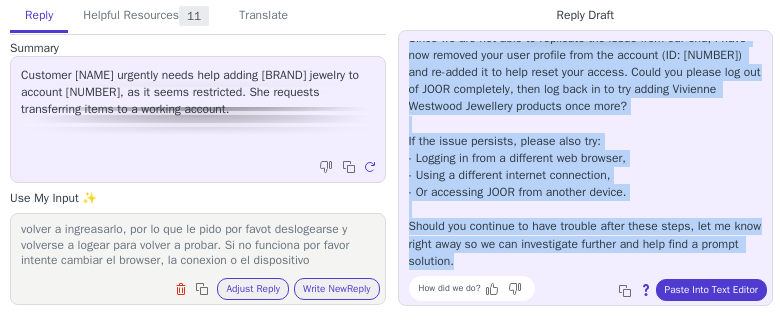 drag, startPoint x: 408, startPoint y: 47, endPoint x: 609, endPoint y: 269, distance: 299.47455 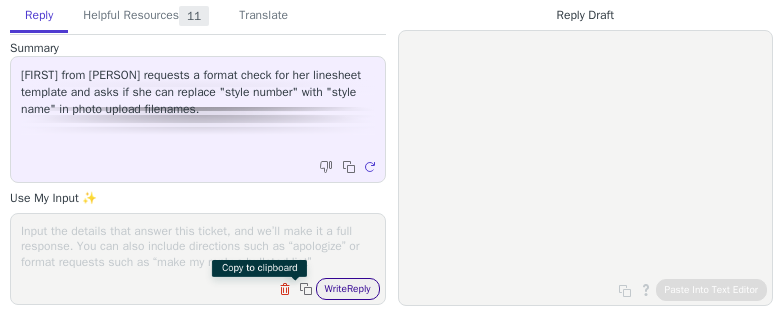 scroll, scrollTop: 0, scrollLeft: 0, axis: both 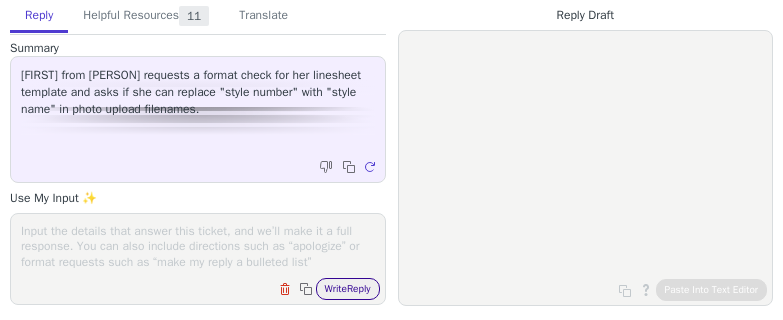 click on "Write  Reply" at bounding box center [348, 289] 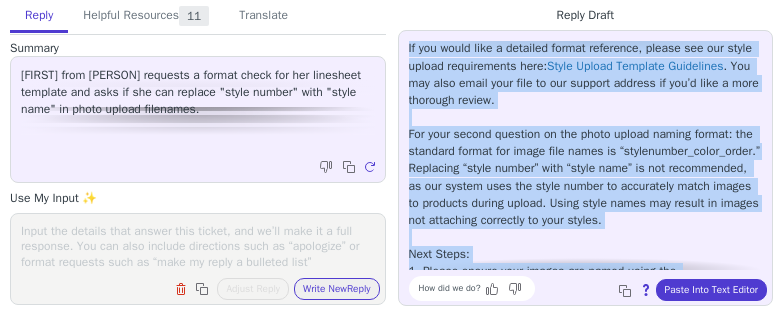 scroll, scrollTop: 387, scrollLeft: 0, axis: vertical 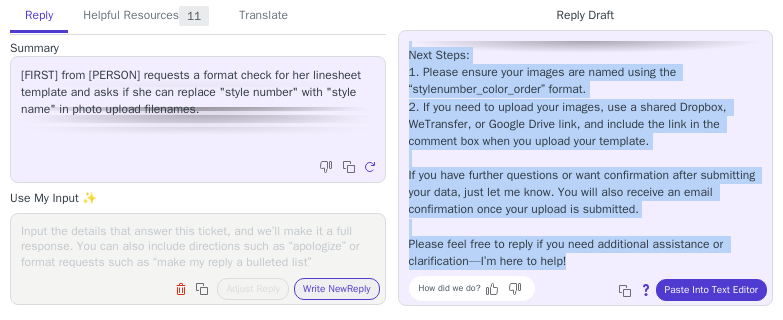 drag, startPoint x: 405, startPoint y: 48, endPoint x: 570, endPoint y: 270, distance: 276.6026 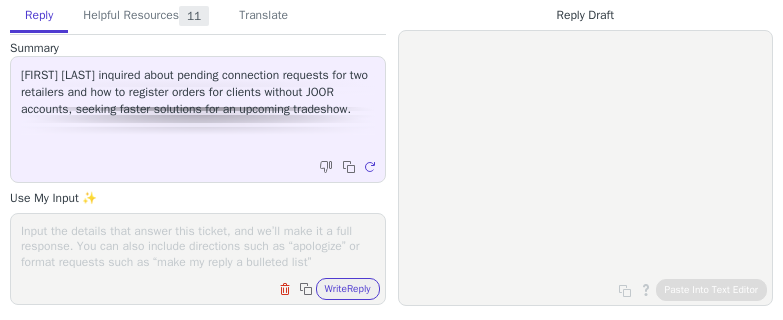 scroll, scrollTop: 0, scrollLeft: 0, axis: both 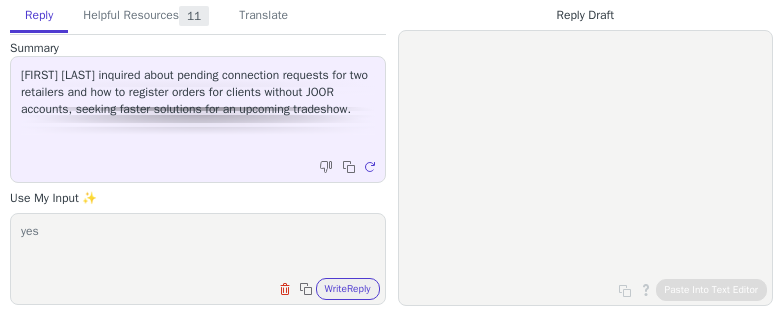 click on "yes" at bounding box center [198, 246] 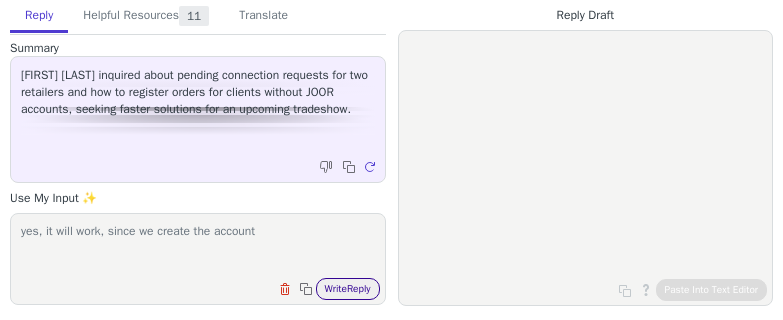 type on "yes, it will work, since we create the account" 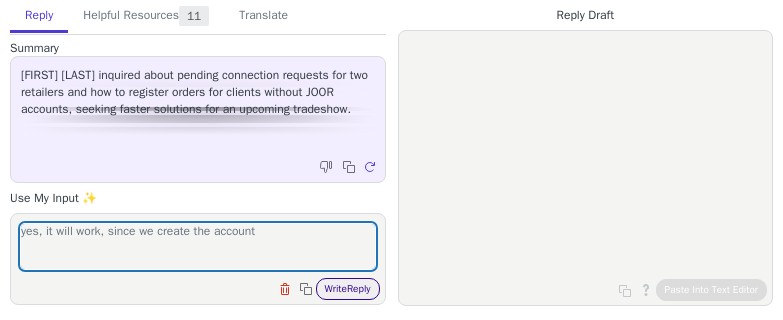click on "Write  Reply" at bounding box center [348, 289] 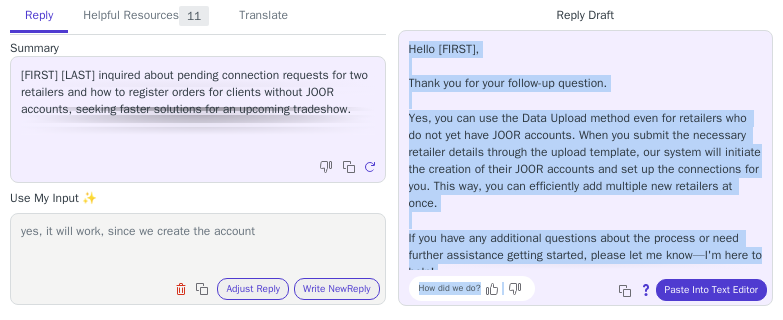 scroll, scrollTop: 10, scrollLeft: 0, axis: vertical 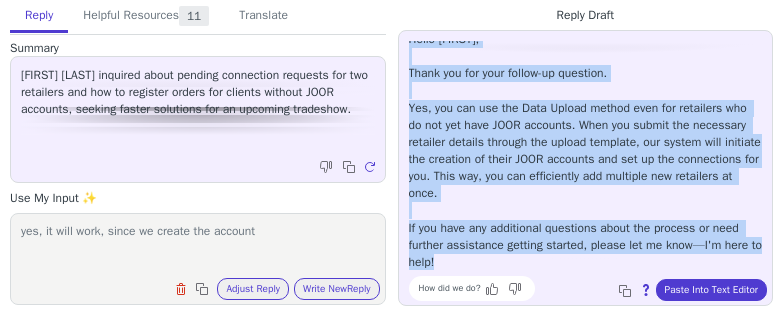 drag, startPoint x: 399, startPoint y: 45, endPoint x: 573, endPoint y: 262, distance: 278.14566 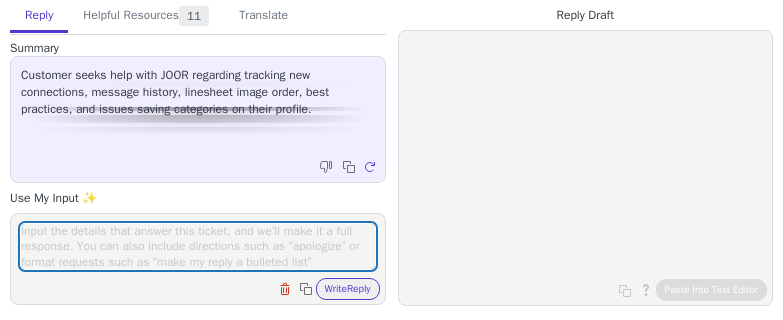 scroll, scrollTop: 0, scrollLeft: 0, axis: both 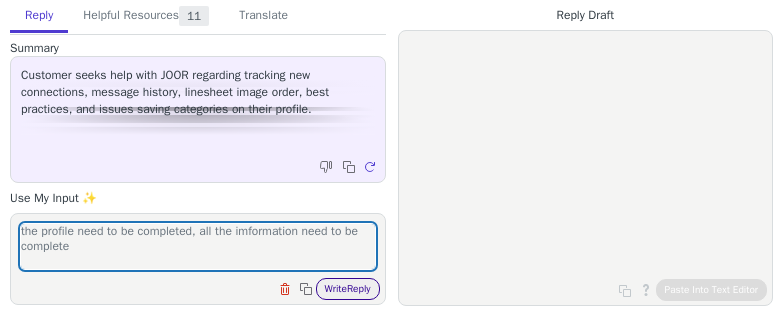 type on "the profile need to be completed, all the imformation need to be complete" 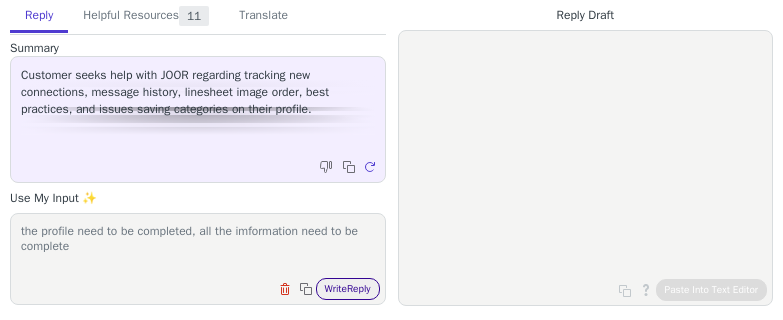 click on "Write  Reply" at bounding box center [348, 289] 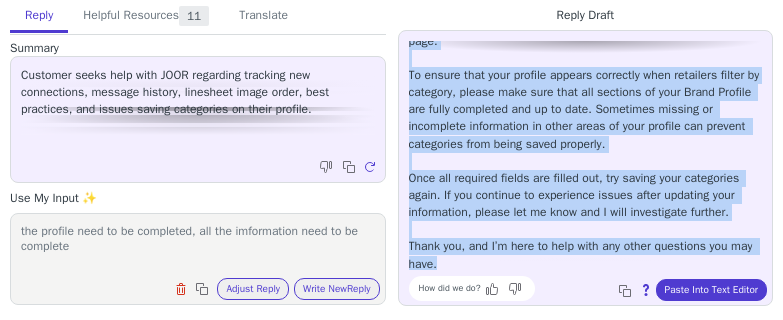scroll, scrollTop: 96, scrollLeft: 0, axis: vertical 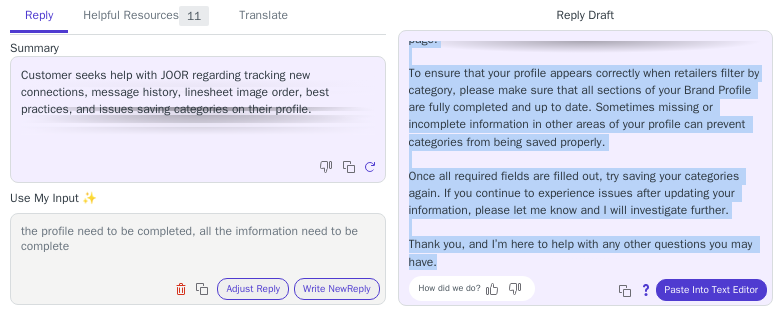 drag, startPoint x: 407, startPoint y: 51, endPoint x: 587, endPoint y: 265, distance: 279.63547 